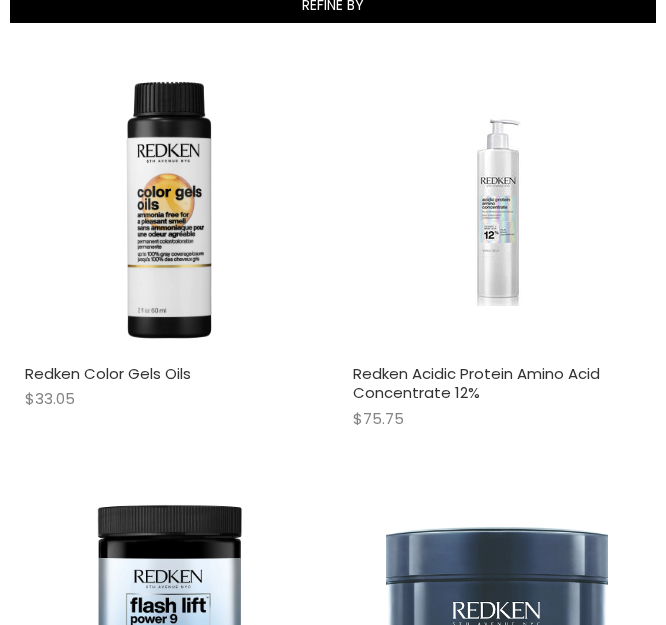 scroll, scrollTop: 721, scrollLeft: 0, axis: vertical 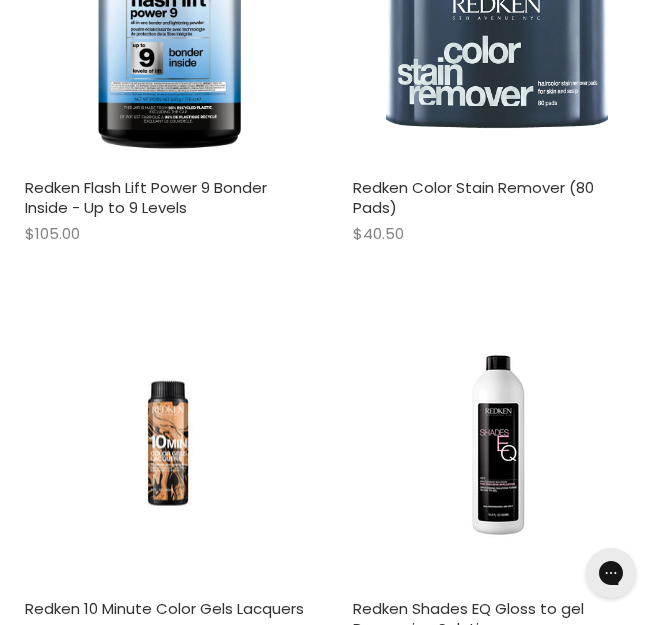 click at bounding box center (497, 865) 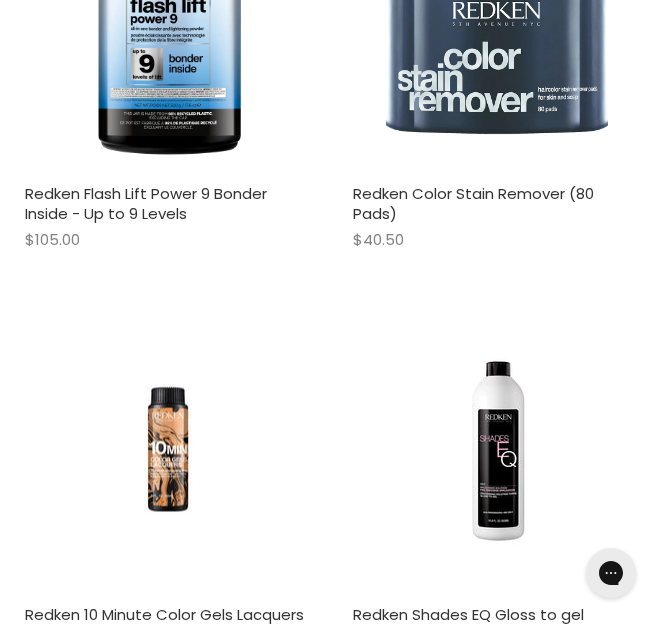 scroll, scrollTop: 0, scrollLeft: 0, axis: both 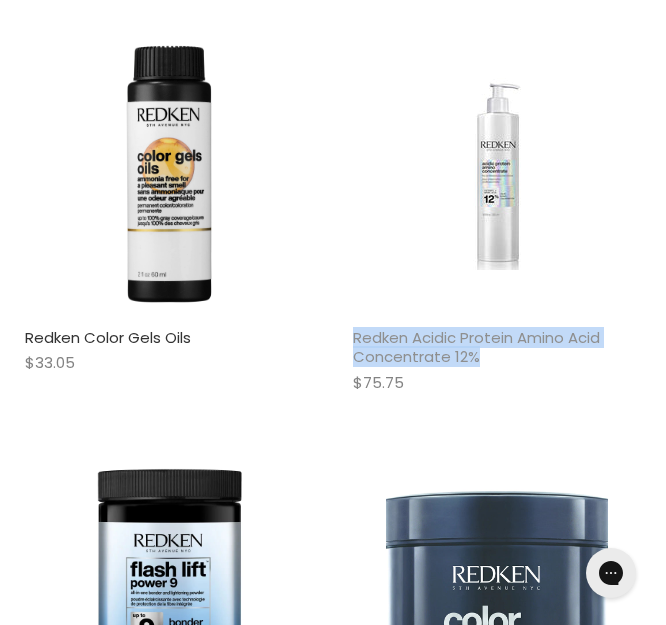 drag, startPoint x: 243, startPoint y: 227, endPoint x: 363, endPoint y: 267, distance: 126.491104 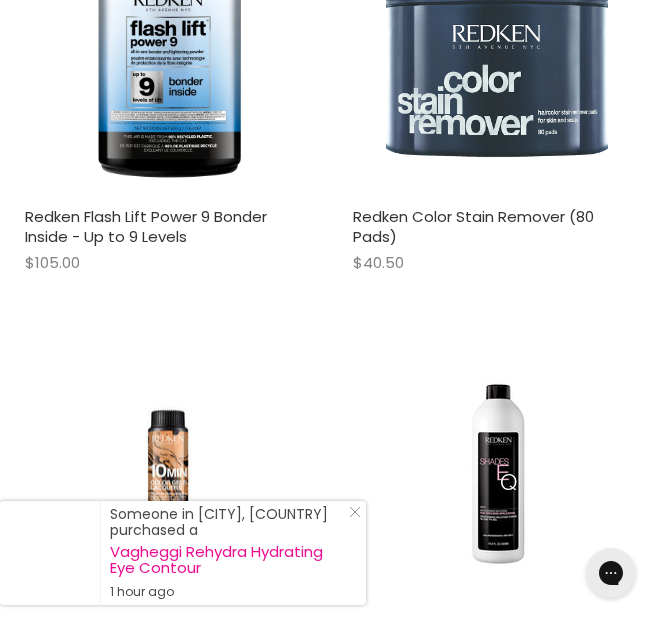 scroll, scrollTop: 1551, scrollLeft: 0, axis: vertical 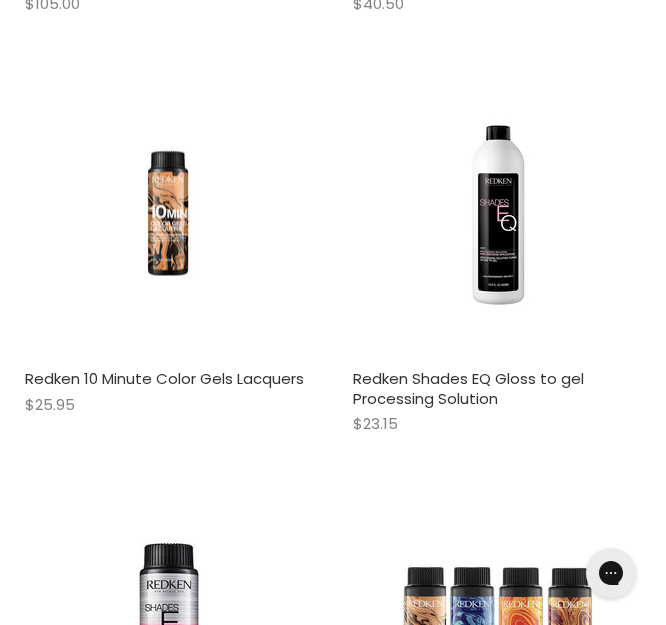 drag, startPoint x: 16, startPoint y: 396, endPoint x: 78, endPoint y: 420, distance: 66.48308 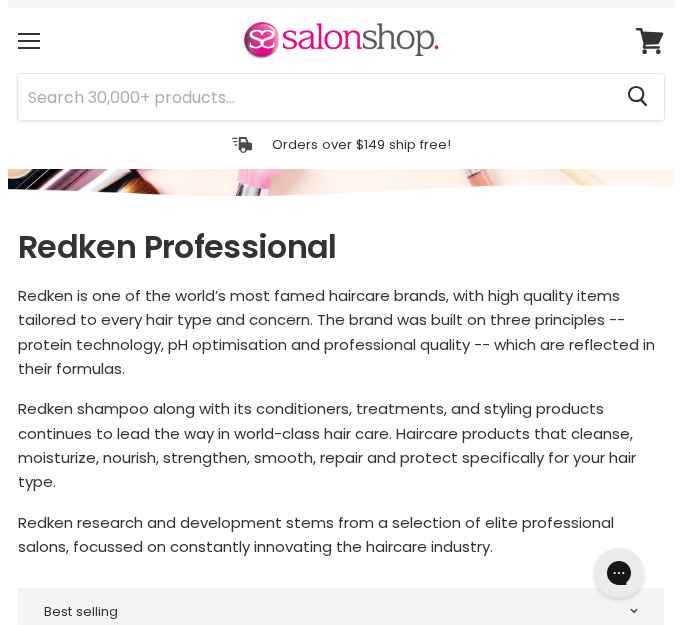 scroll, scrollTop: 0, scrollLeft: 0, axis: both 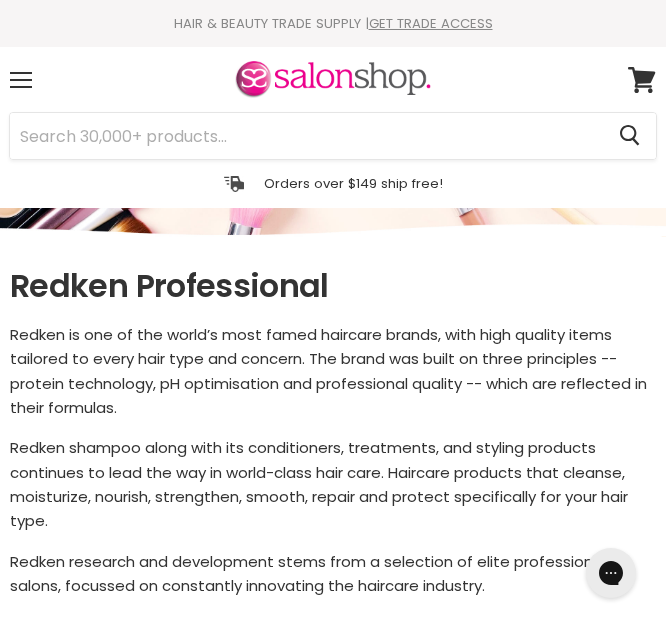 click on "Skip to content
HAIR & BEAUTY TRADE SUPPLY   |    GET TRADE ACCESS
HAIR & BEAUTY TRADE SUPPLY   |    GET TRADE ACCESS
Menu
Cancel" at bounding box center (333, 3196) 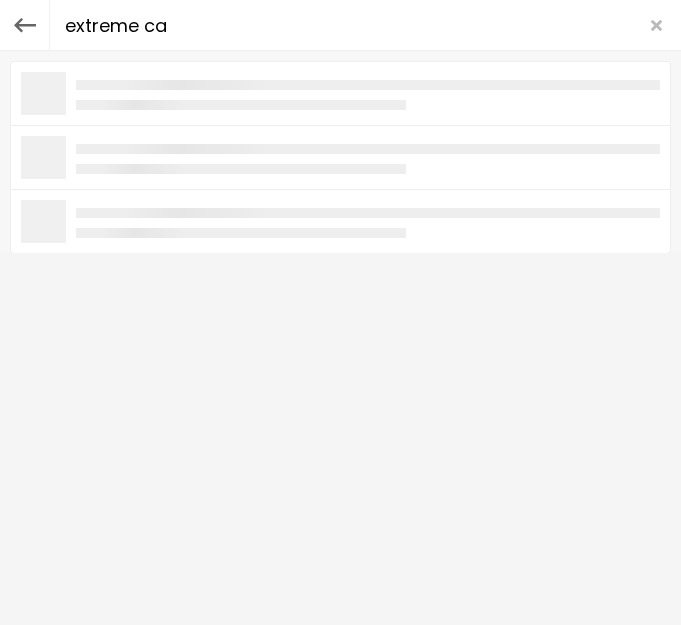 type on "extreme cat" 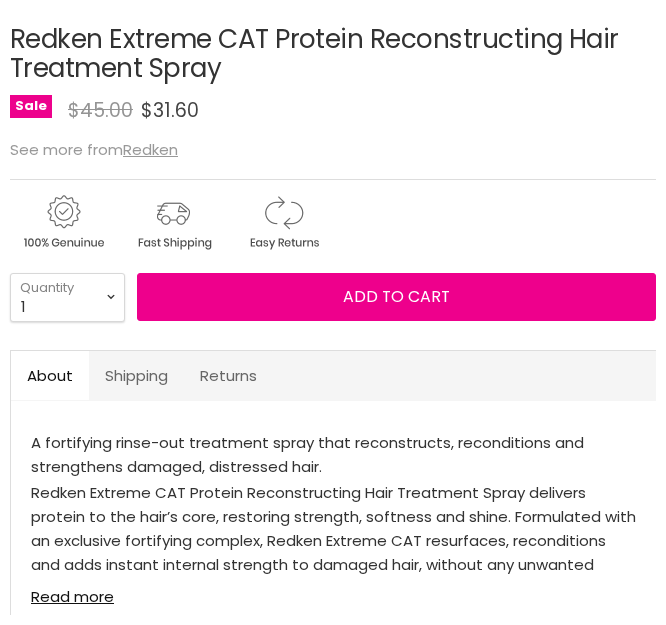 scroll, scrollTop: 1272, scrollLeft: 0, axis: vertical 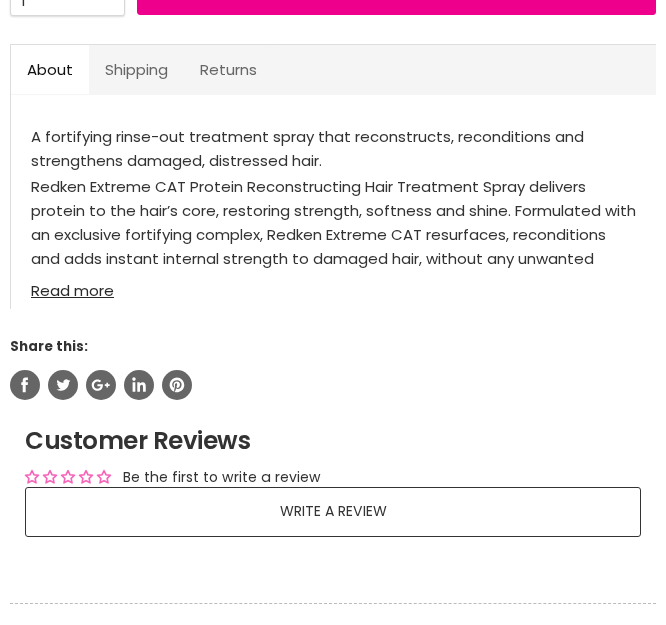 click on "Redken Extreme CAT Protein Reconstructing Hair Treatment Spray
No reviews
Sale
Original Price
$45.00
Current Price
$31.60
See more from  Redken" at bounding box center [333, 45] 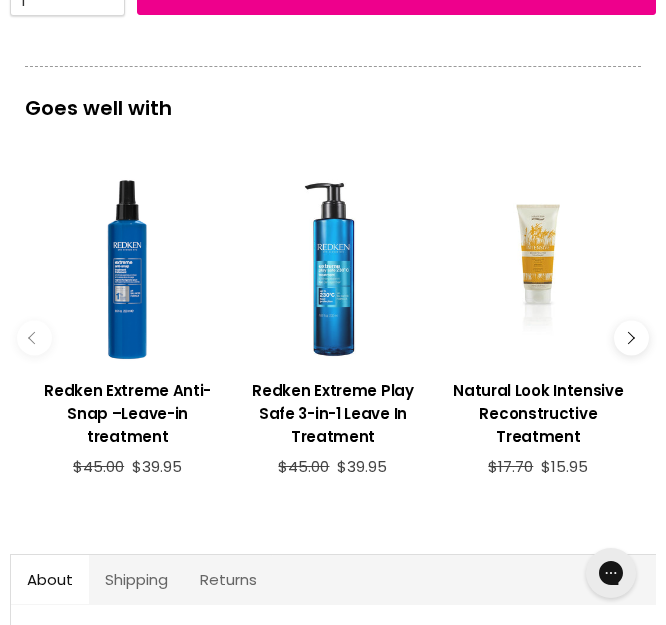 scroll, scrollTop: 0, scrollLeft: 0, axis: both 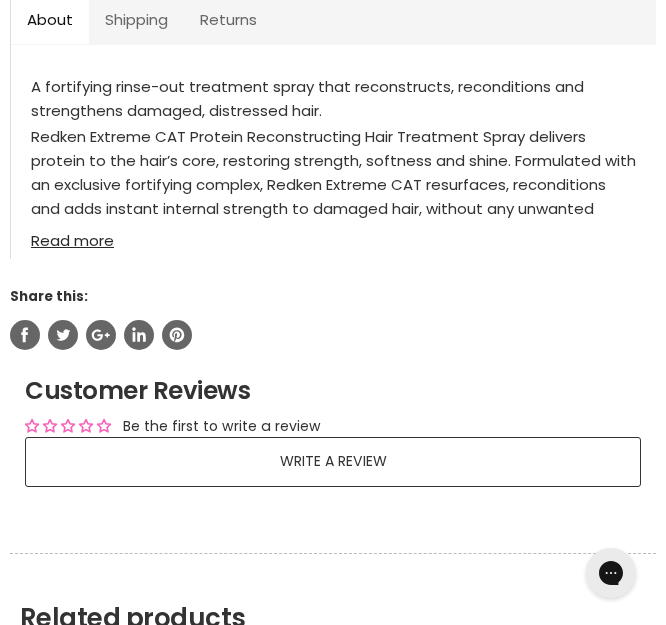 click on "Read more" at bounding box center (333, 234) 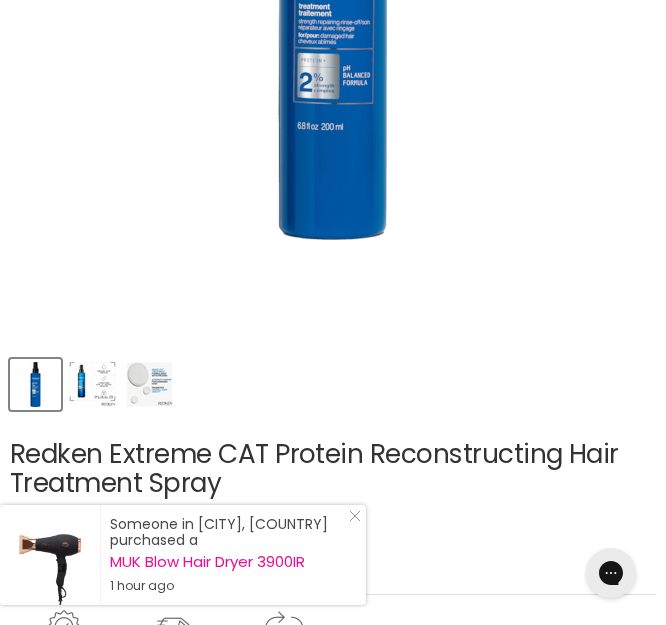 scroll, scrollTop: 629, scrollLeft: 0, axis: vertical 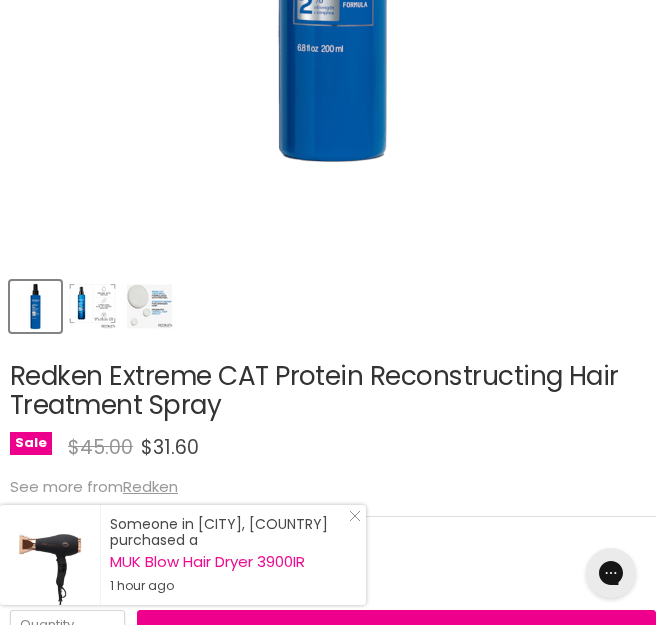 click at bounding box center (92, 306) 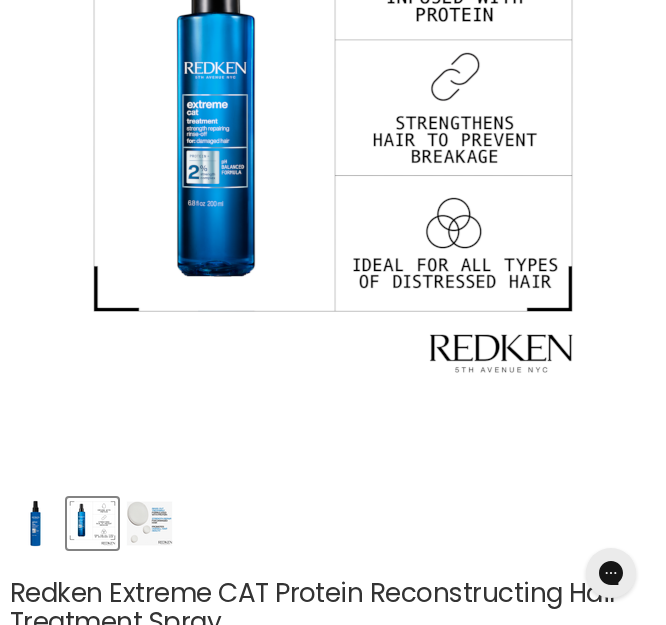 scroll, scrollTop: 434, scrollLeft: 0, axis: vertical 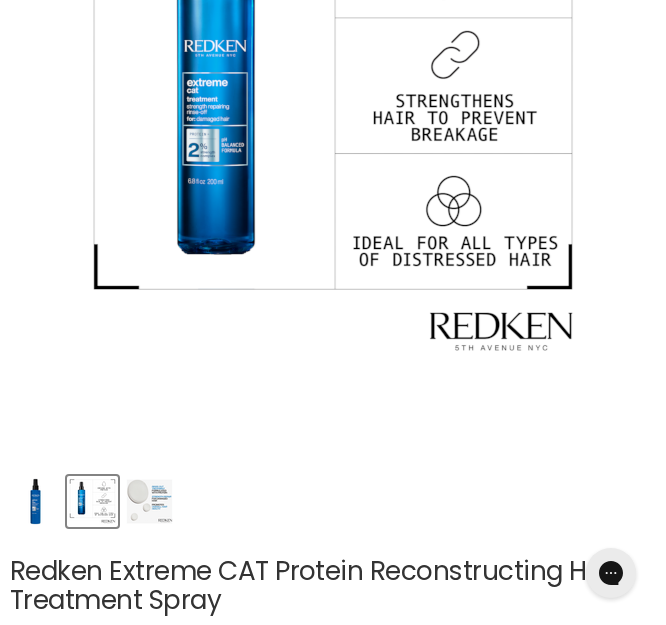 click at bounding box center (336, 499) 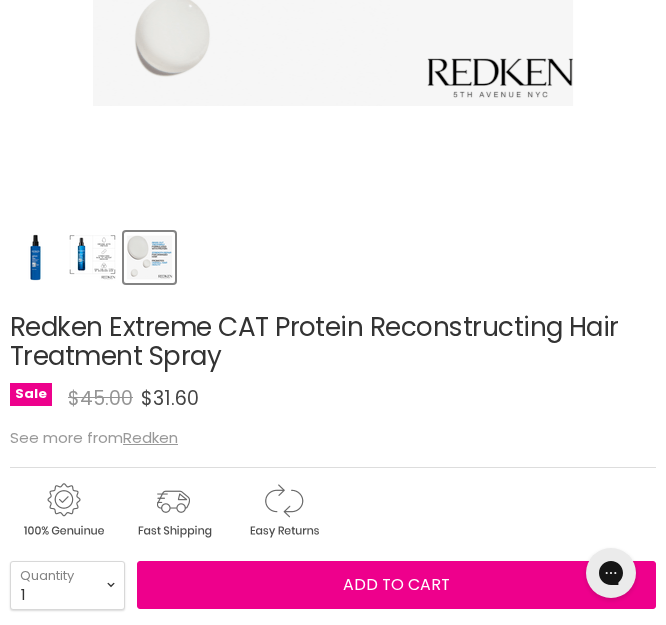 scroll, scrollTop: 679, scrollLeft: 0, axis: vertical 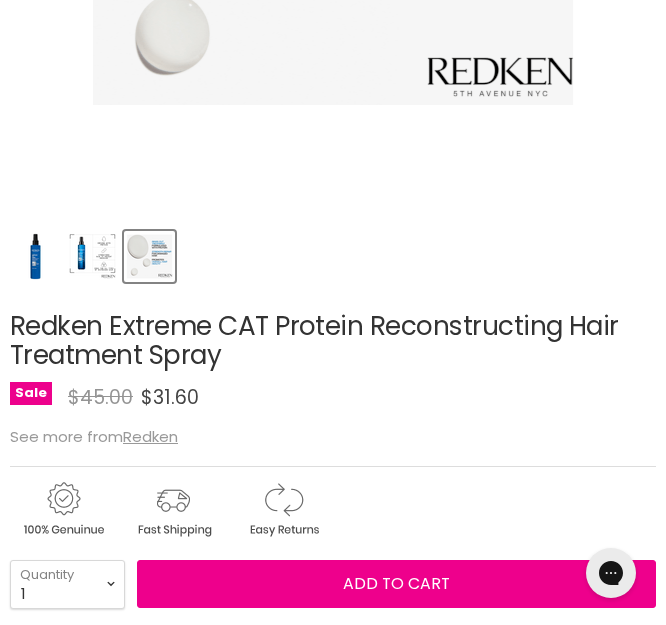 click at bounding box center [35, 256] 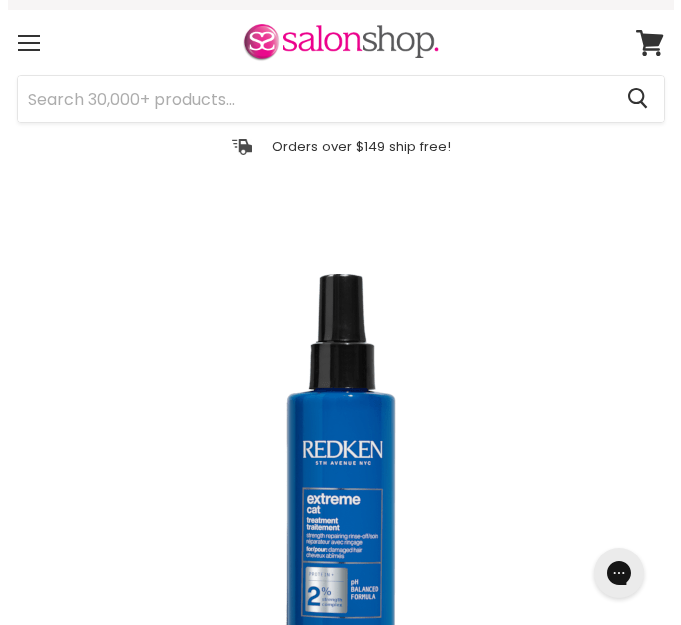 scroll, scrollTop: 0, scrollLeft: 0, axis: both 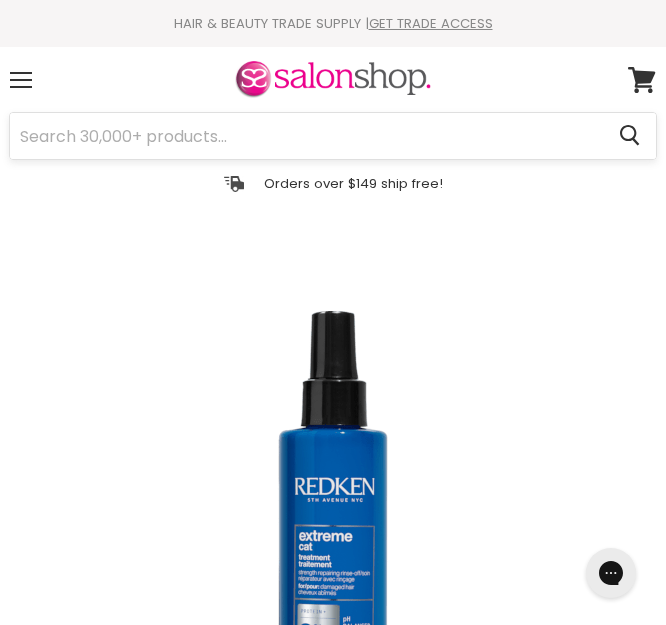 click on "Skip to content
HAIR & BEAUTY TRADE SUPPLY   |    GET TRADE ACCESS
HAIR & BEAUTY TRADE SUPPLY   |    GET TRADE ACCESS
Menu
Cancel" at bounding box center [333, 2425] 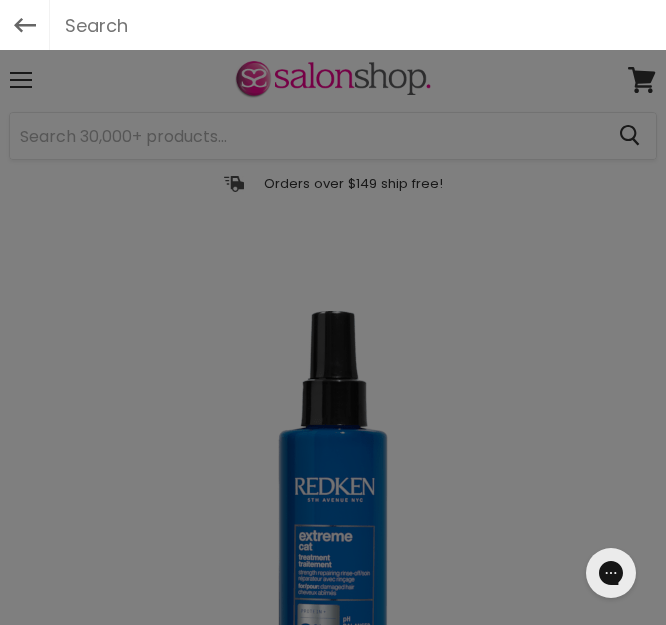 click on "<-" at bounding box center (25, 25) 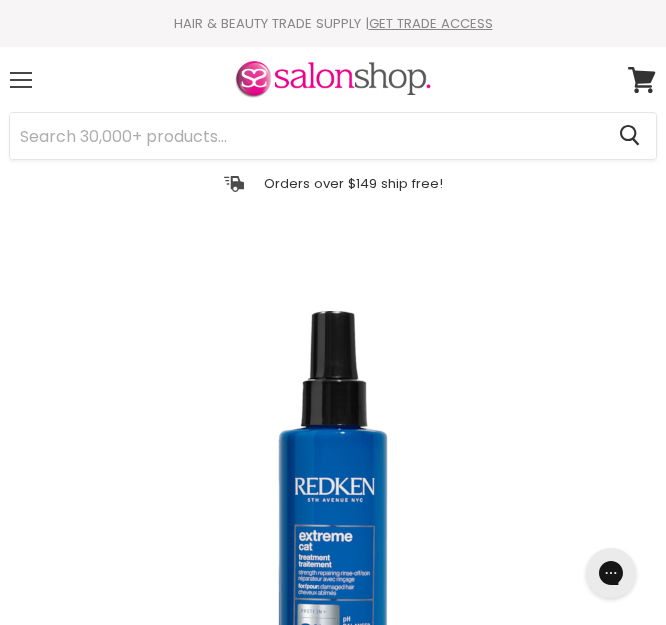 click on "Menu" at bounding box center (21, 80) 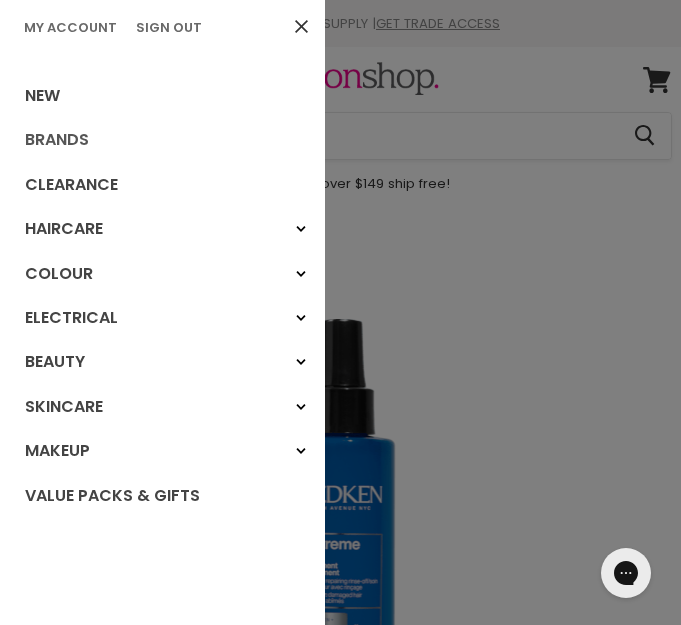 click on "Brands" at bounding box center (162, 140) 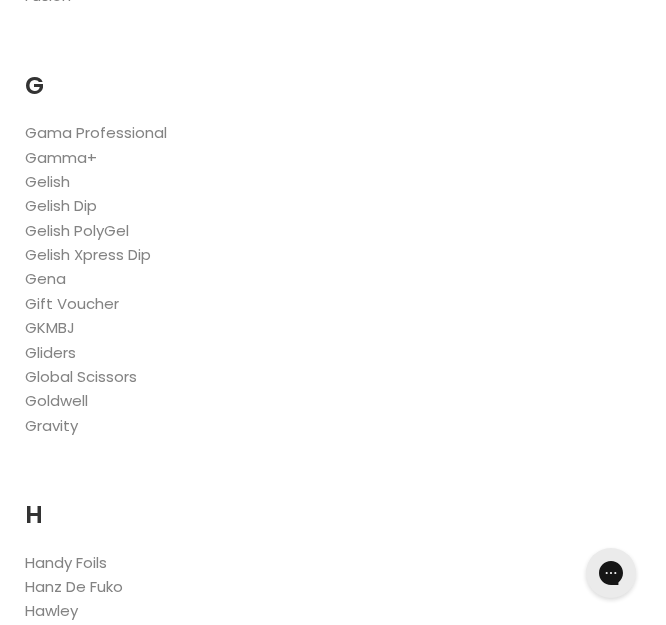scroll, scrollTop: 0, scrollLeft: 0, axis: both 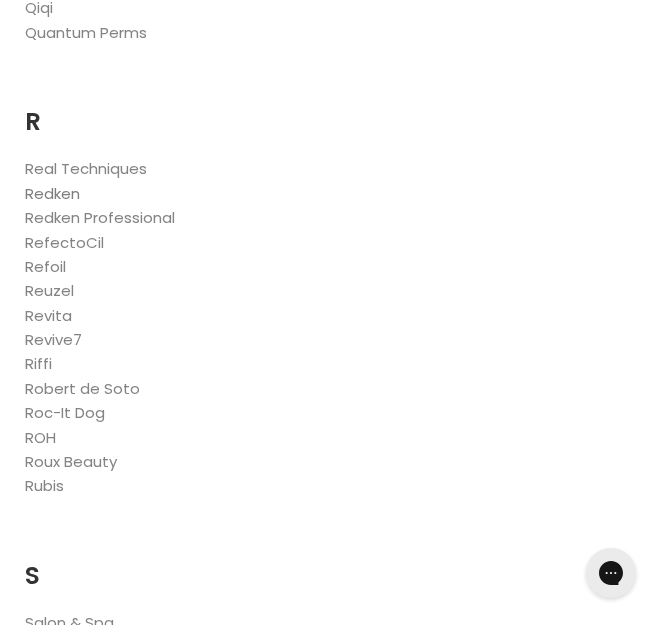 click on "Redken" at bounding box center (52, 193) 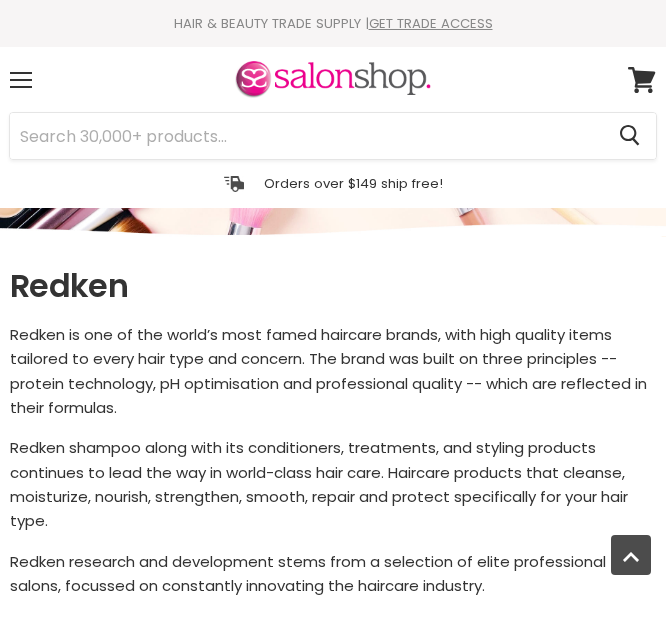 select on "manual" 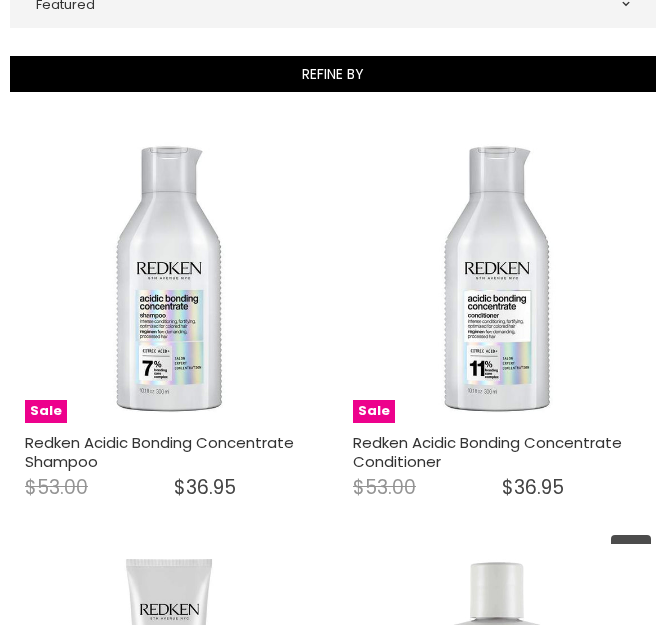 scroll, scrollTop: 646, scrollLeft: 0, axis: vertical 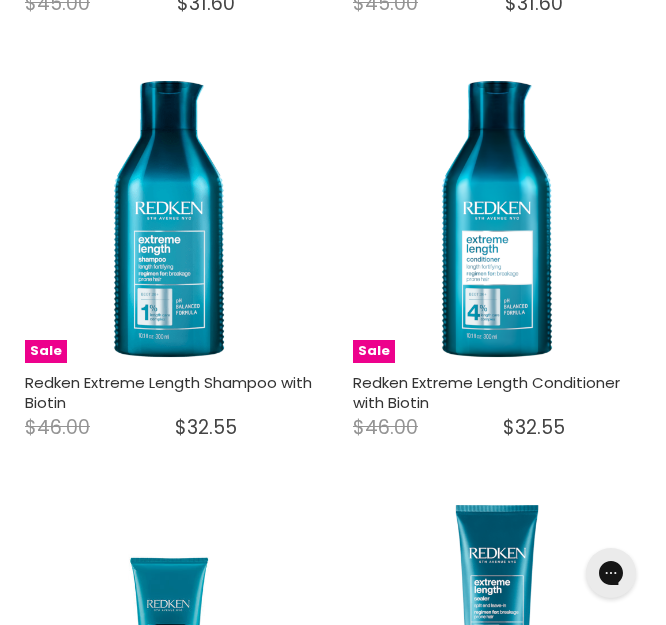 select on "manual" 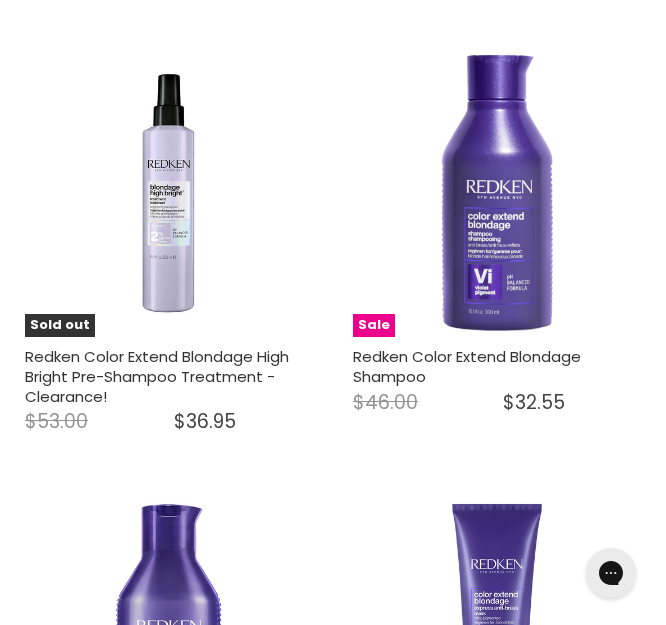 scroll, scrollTop: 2954, scrollLeft: 0, axis: vertical 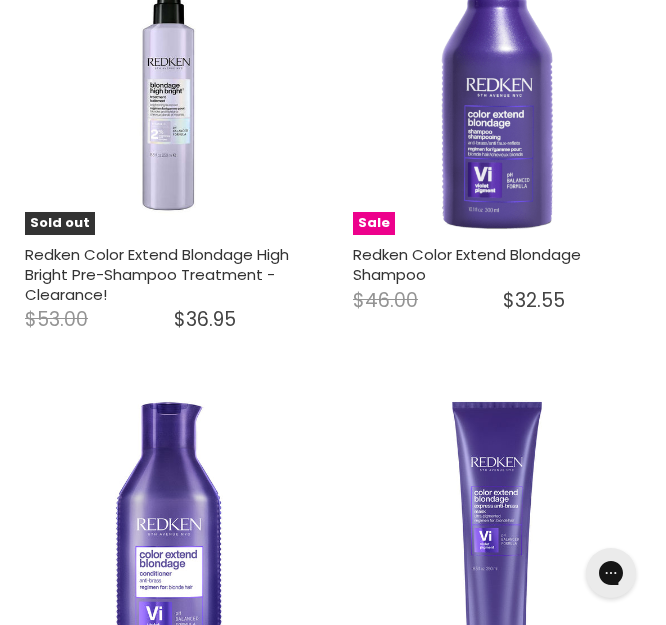 click at bounding box center (169, 2636) 